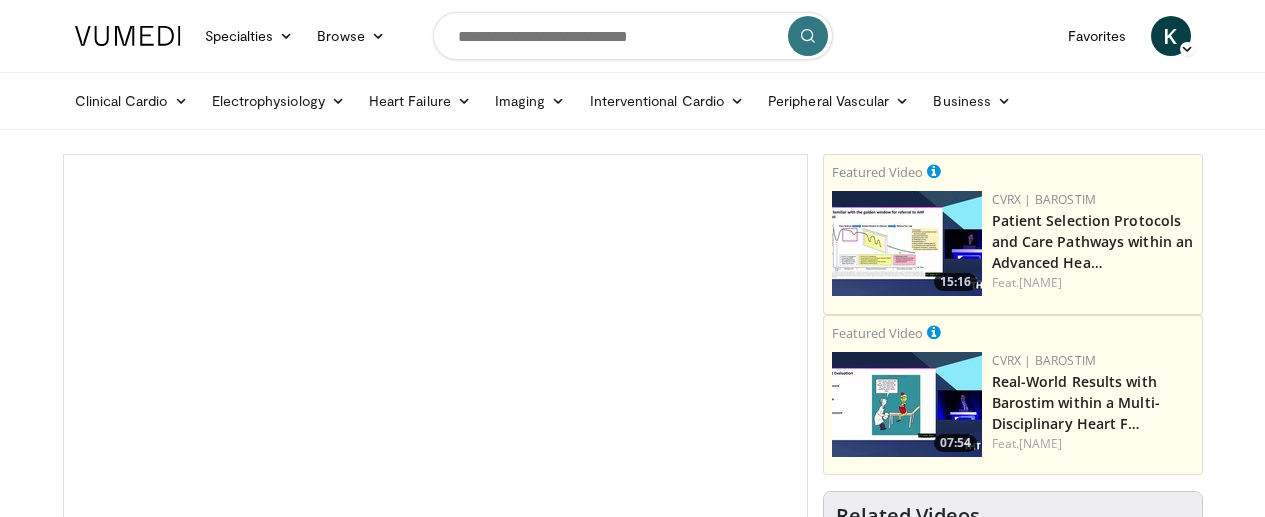 scroll, scrollTop: 0, scrollLeft: 0, axis: both 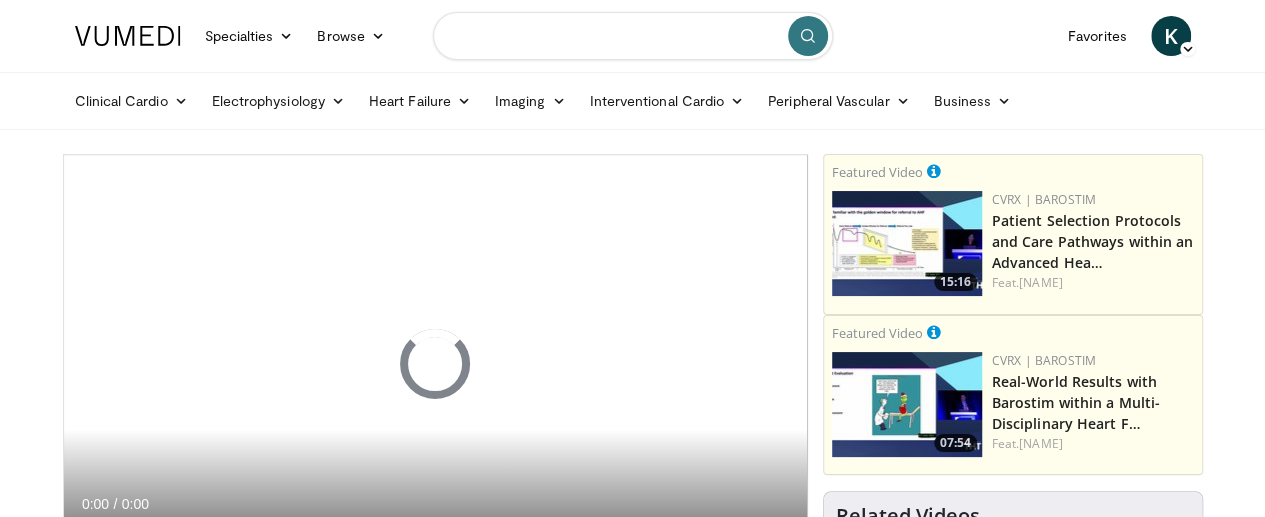 click at bounding box center (633, 36) 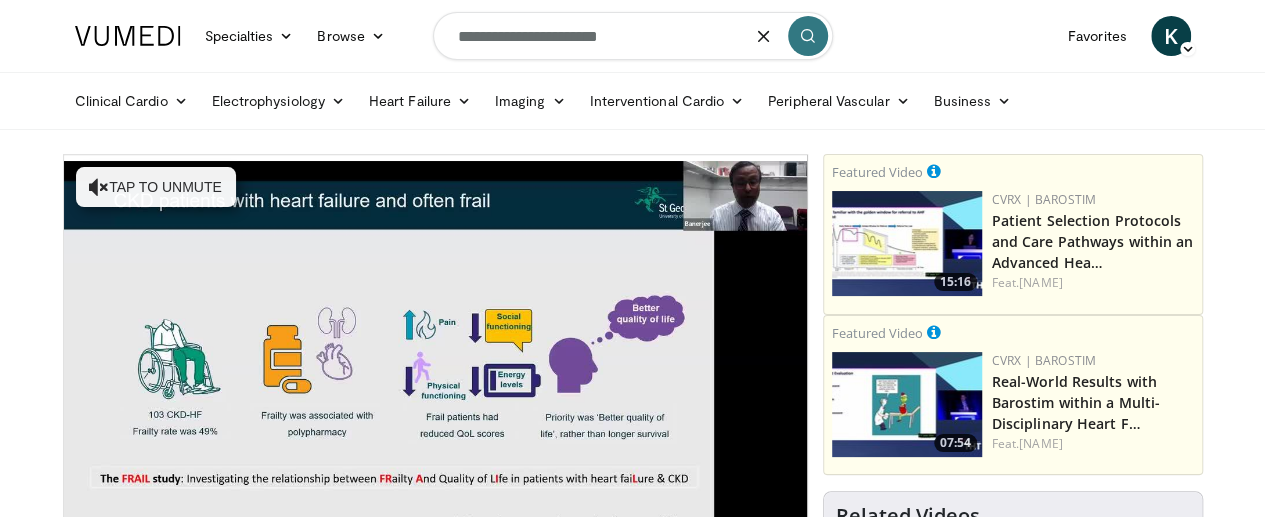 type on "**********" 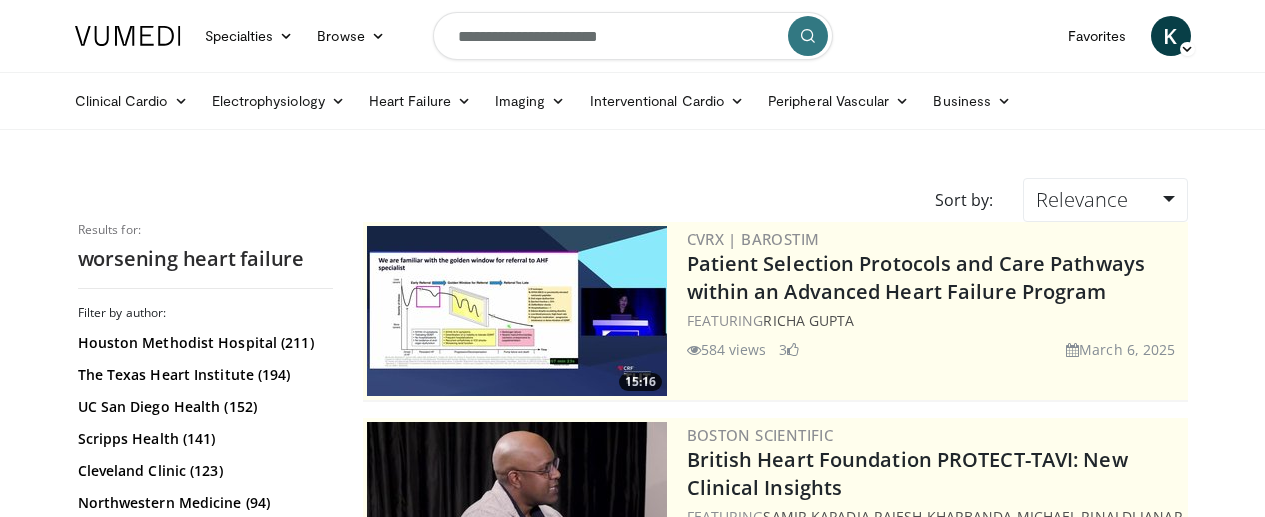 scroll, scrollTop: 0, scrollLeft: 0, axis: both 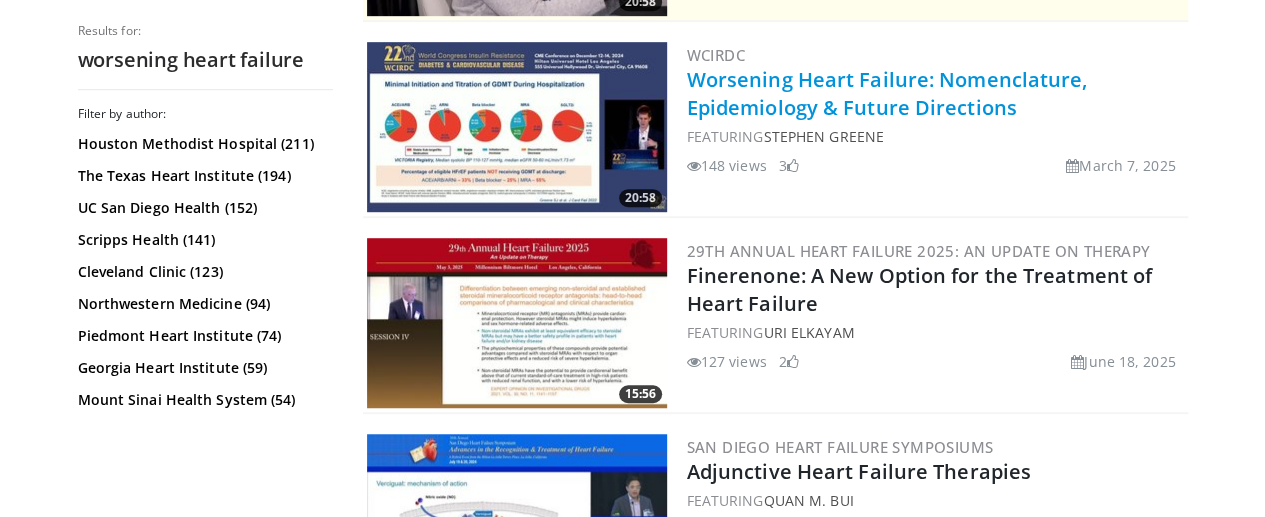 click on "Worsening Heart Failure: Nomenclature, Epidemiology & Future Directions" at bounding box center [887, 93] 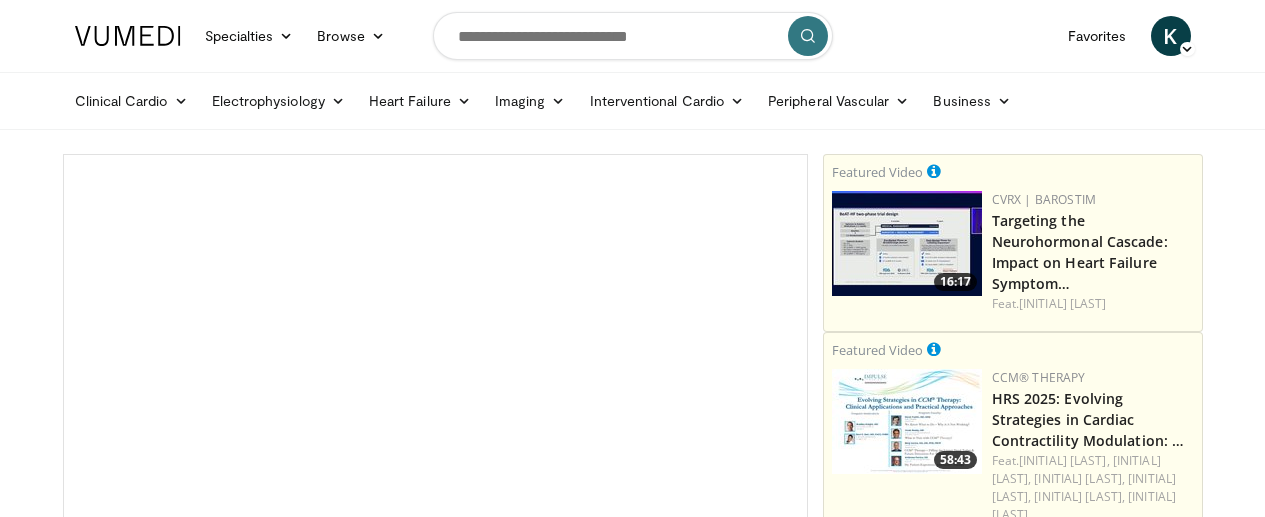 scroll, scrollTop: 0, scrollLeft: 0, axis: both 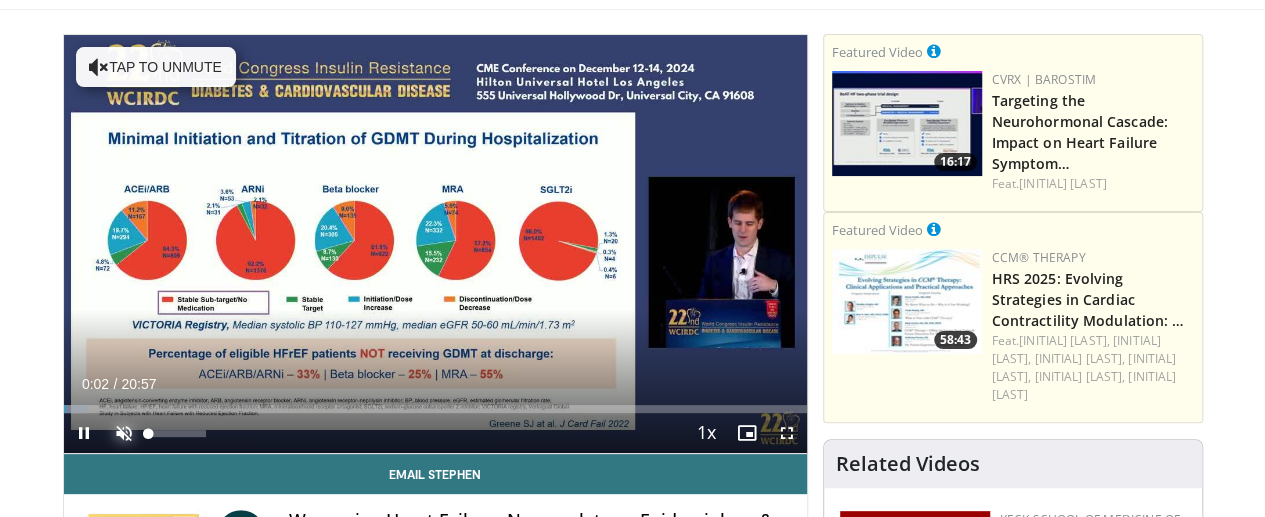 click at bounding box center [124, 433] 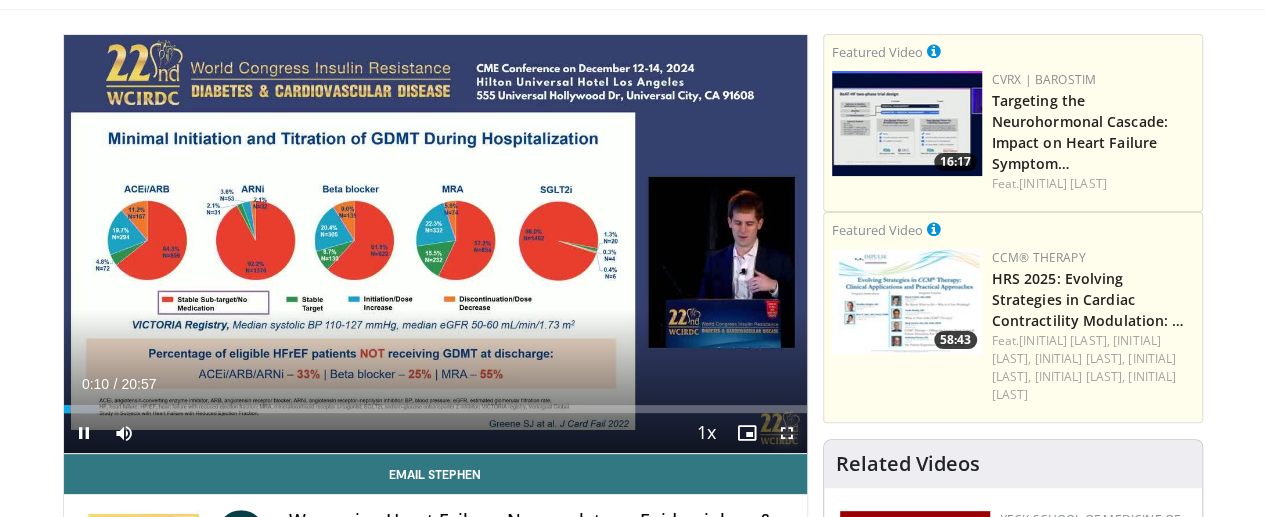 click at bounding box center (787, 433) 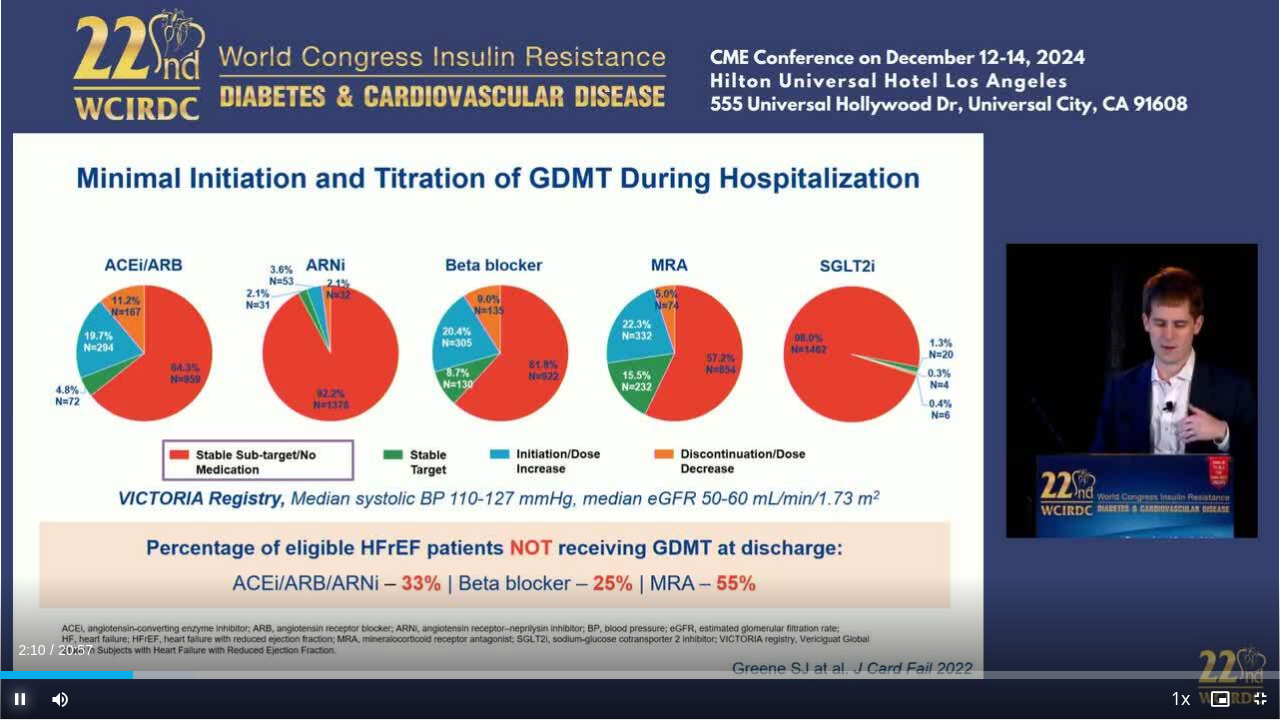 click at bounding box center [20, 699] 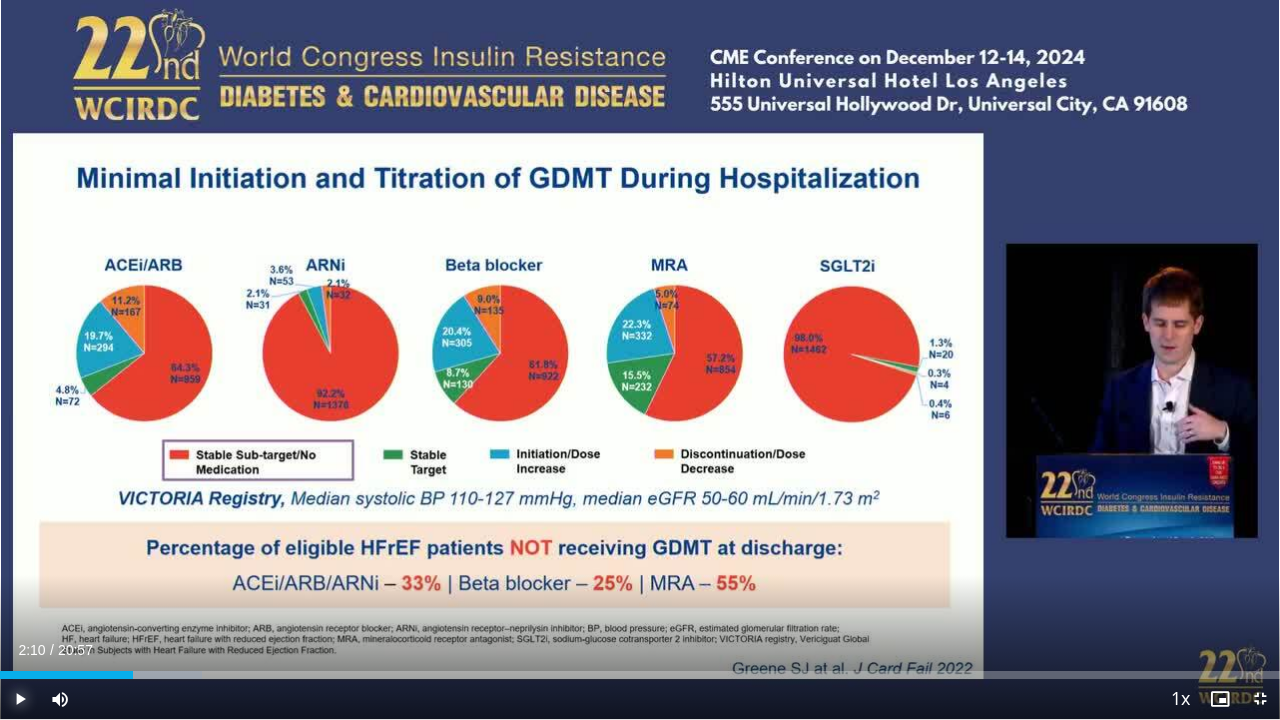 click at bounding box center [20, 699] 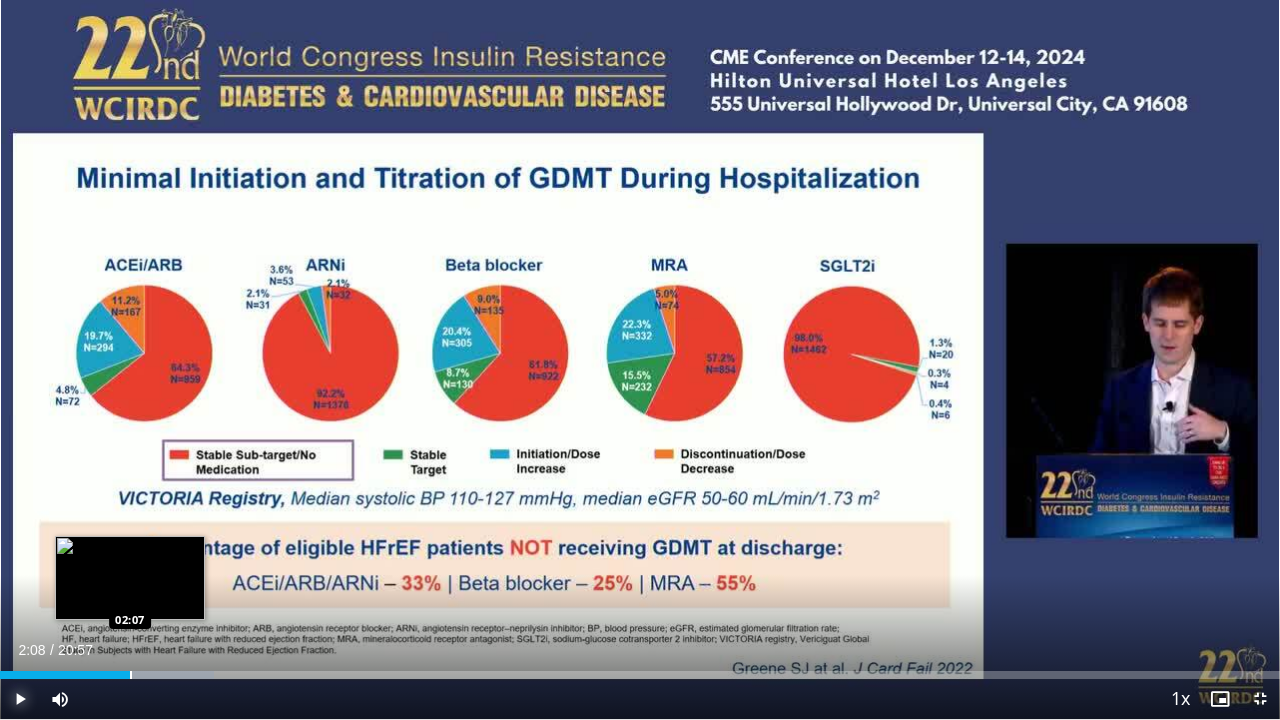 click at bounding box center (131, 675) 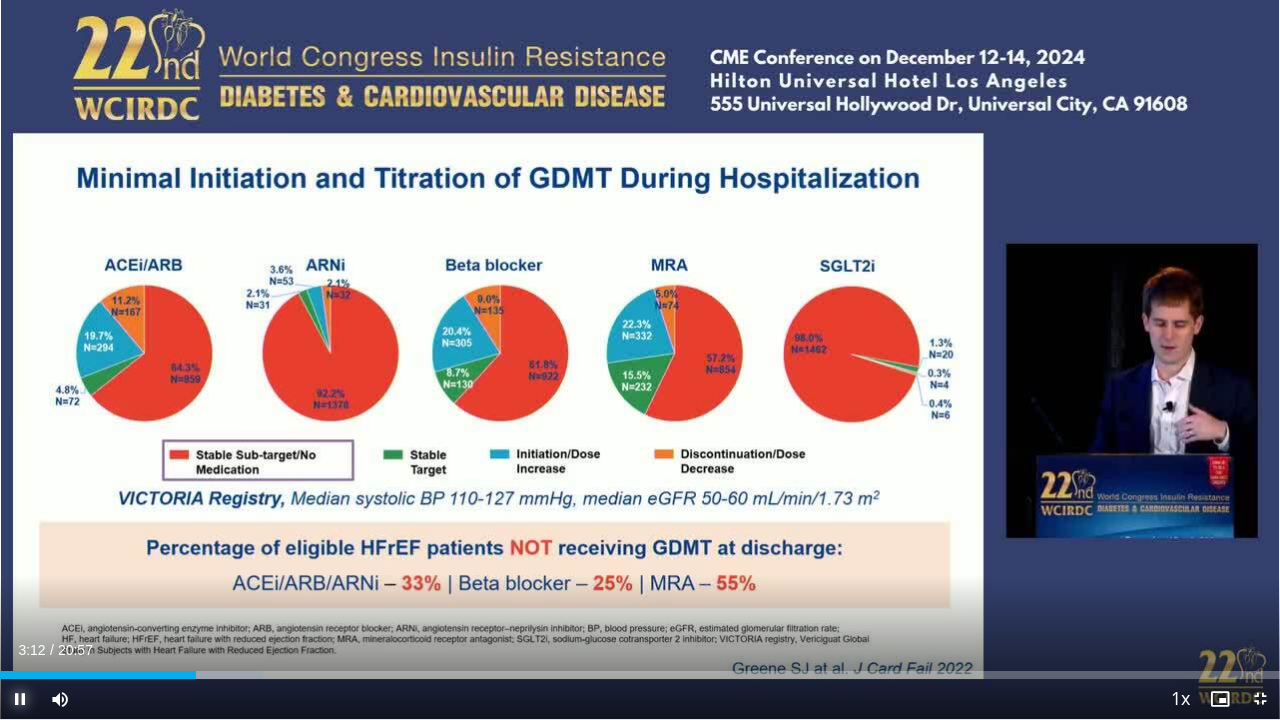 click at bounding box center [20, 699] 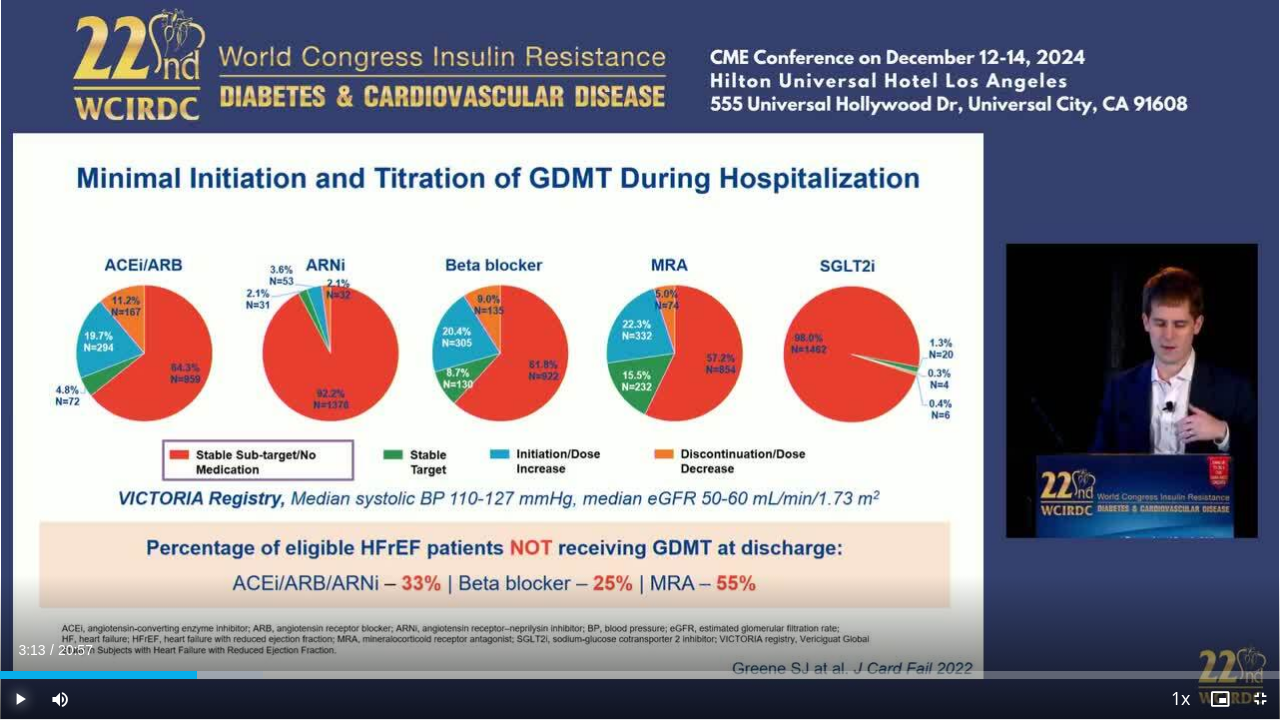 click at bounding box center [20, 699] 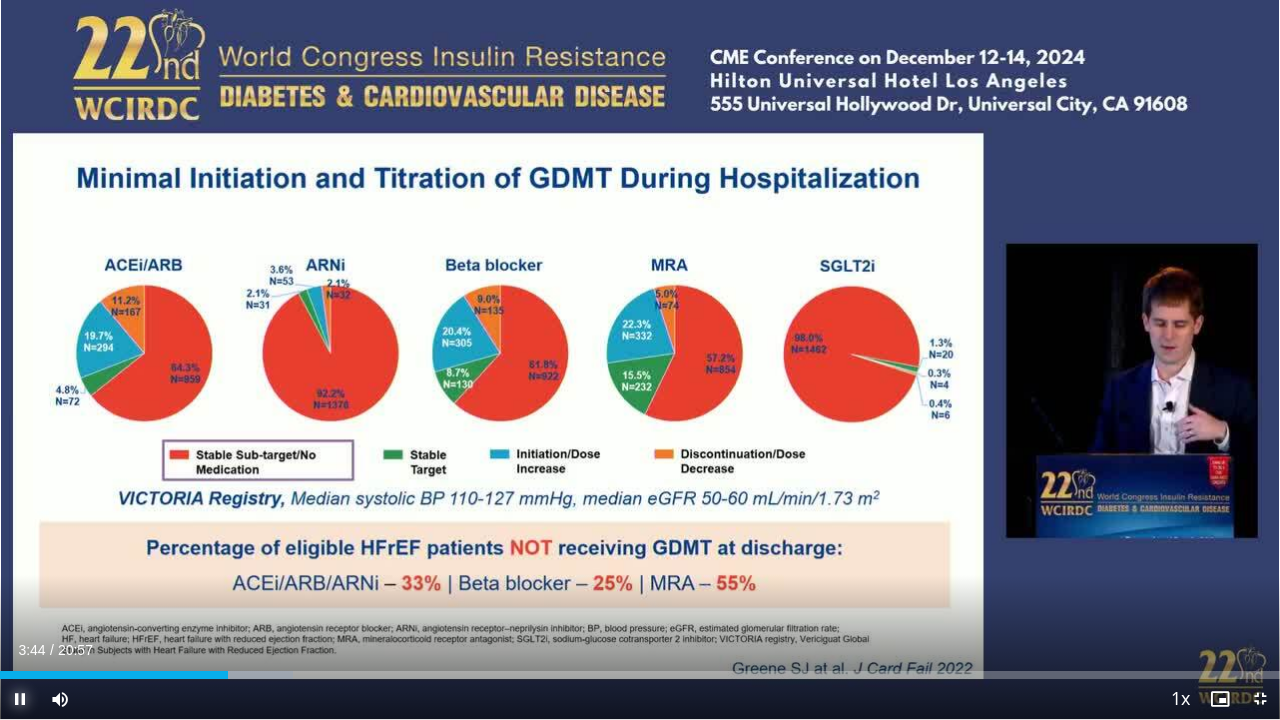 click at bounding box center [20, 699] 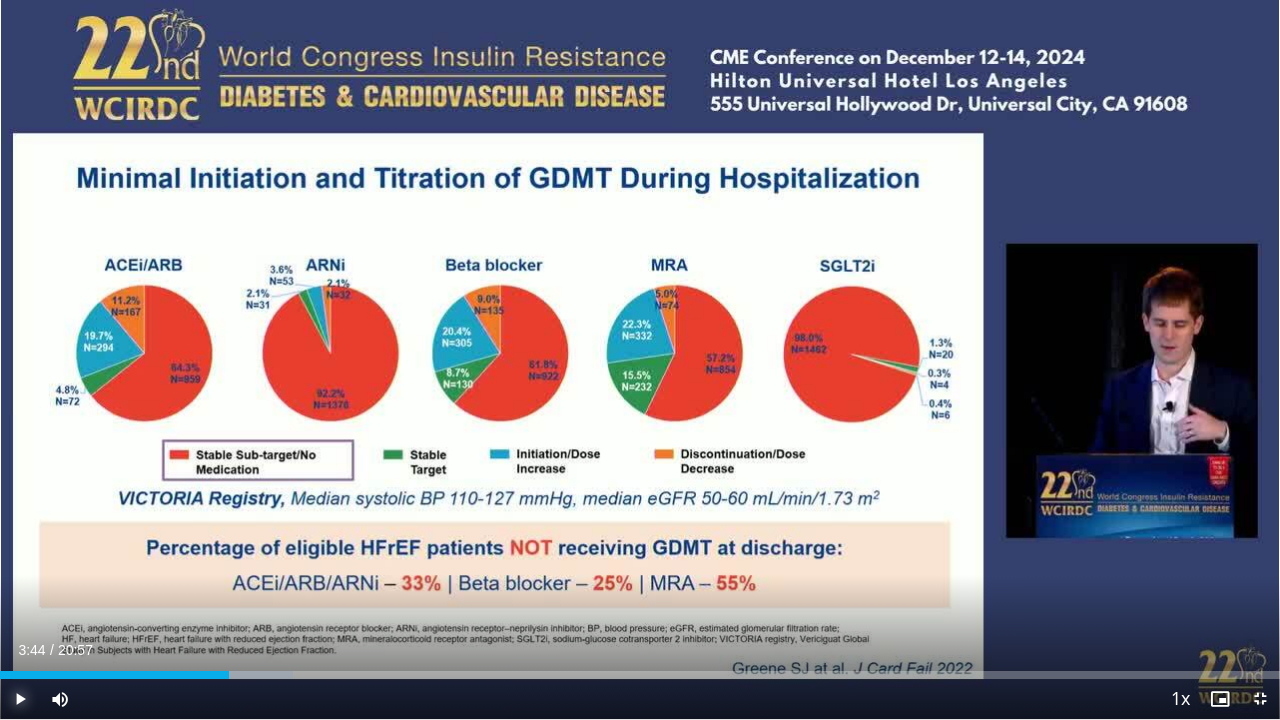 click at bounding box center (20, 699) 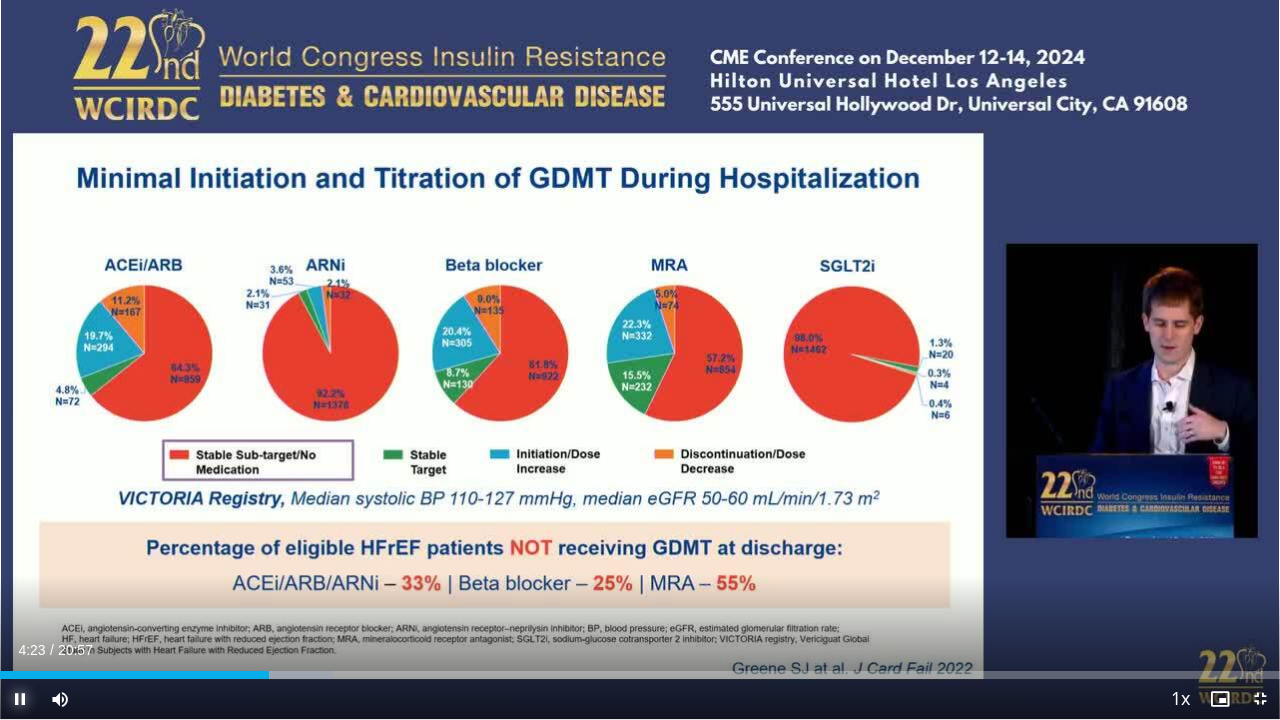 click at bounding box center (20, 699) 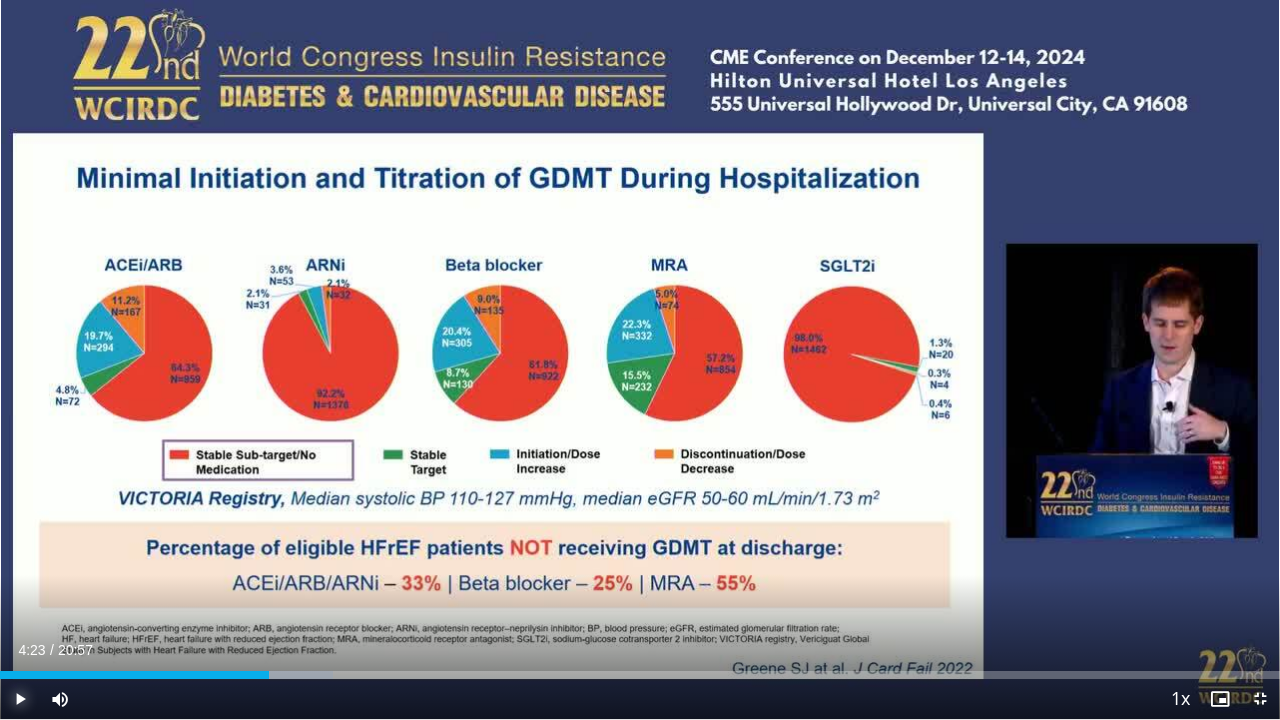 click at bounding box center (20, 699) 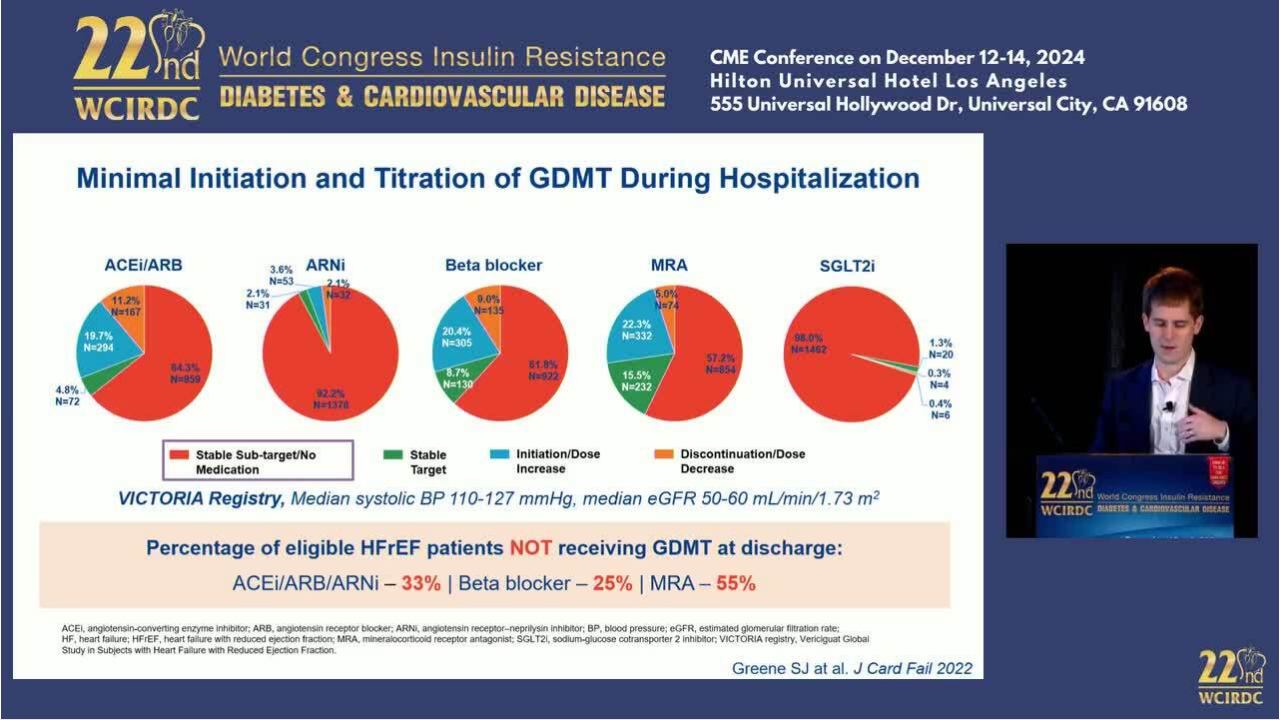 click on "**********" at bounding box center (640, 360) 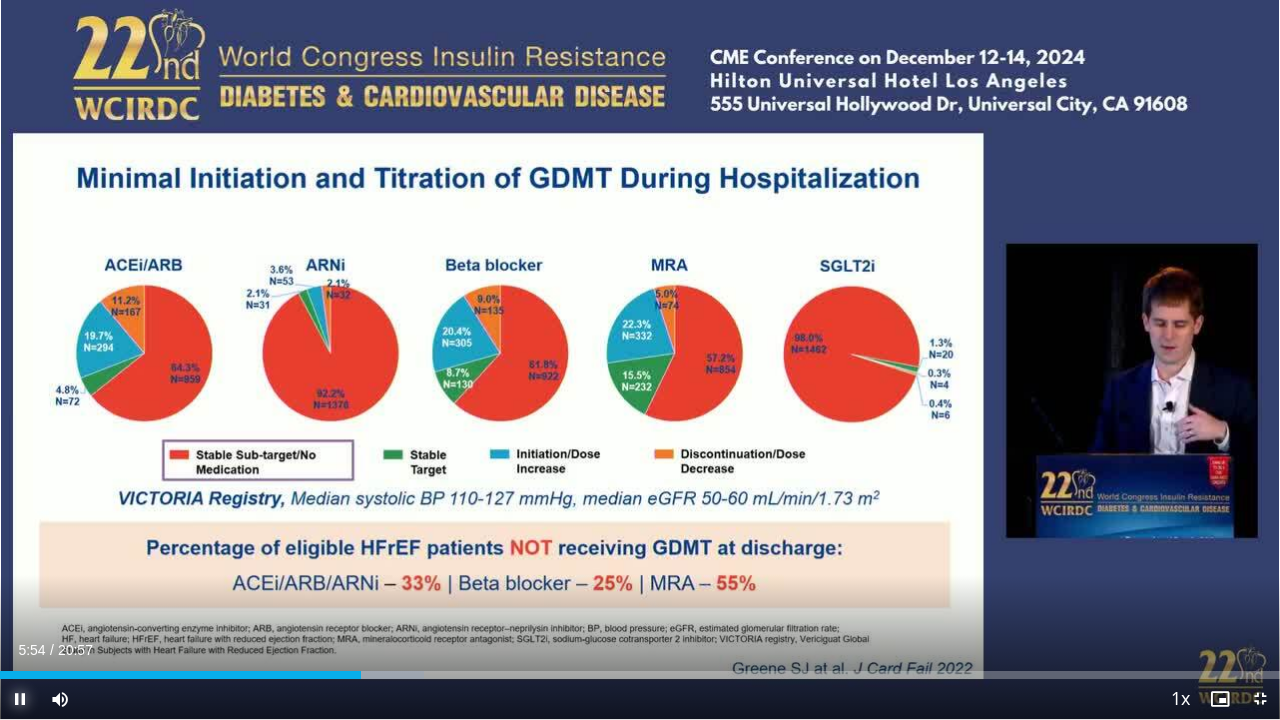 click at bounding box center [20, 699] 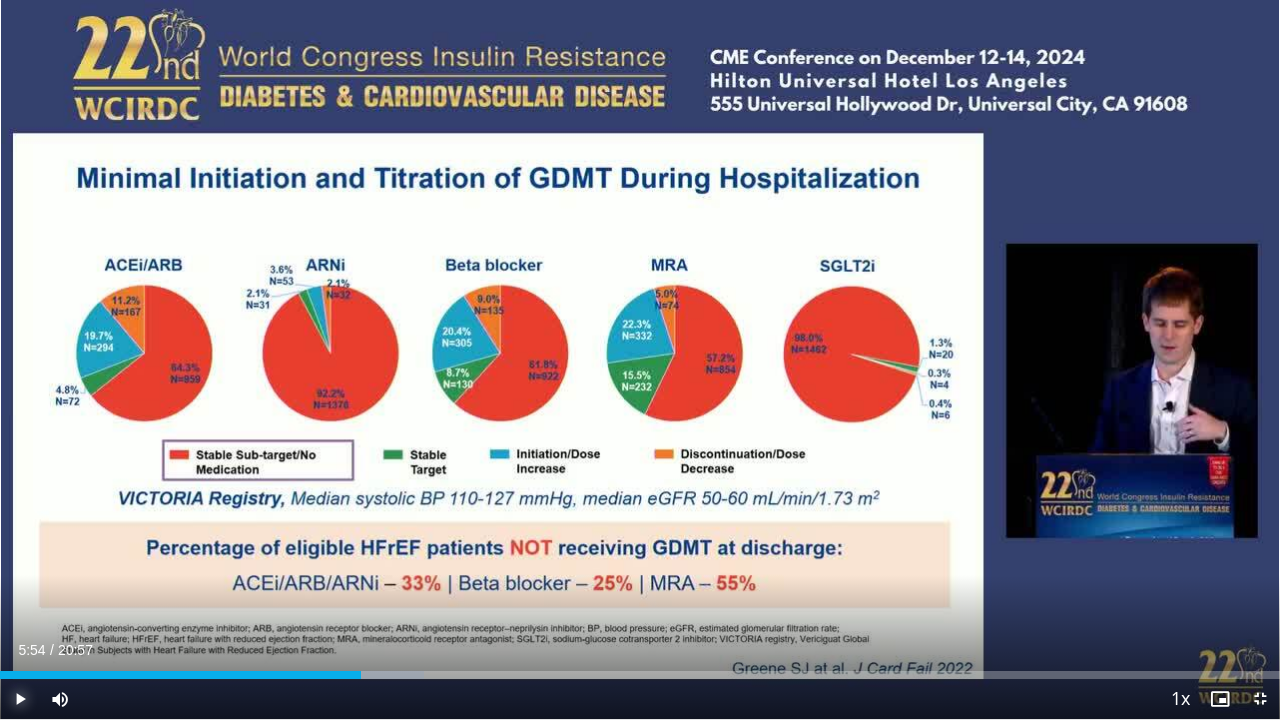 click at bounding box center (20, 699) 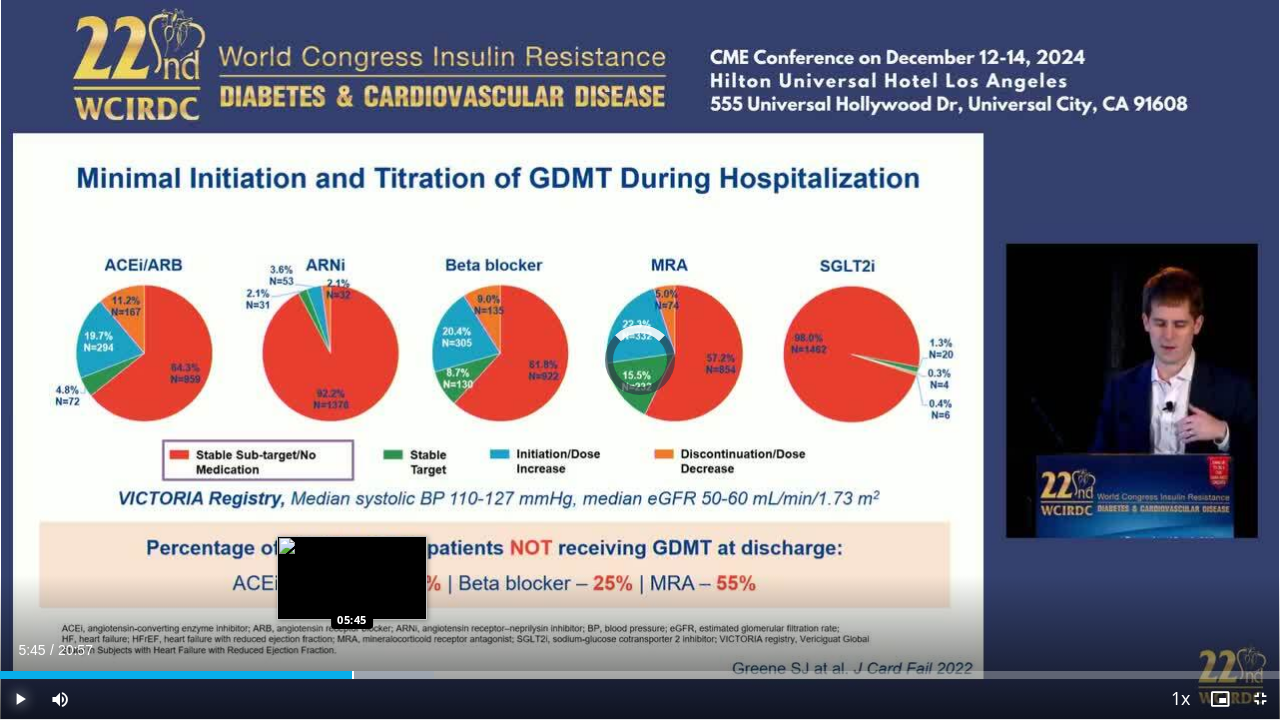 click on "Loaded :  33.93% 05:45 05:45" at bounding box center [640, 669] 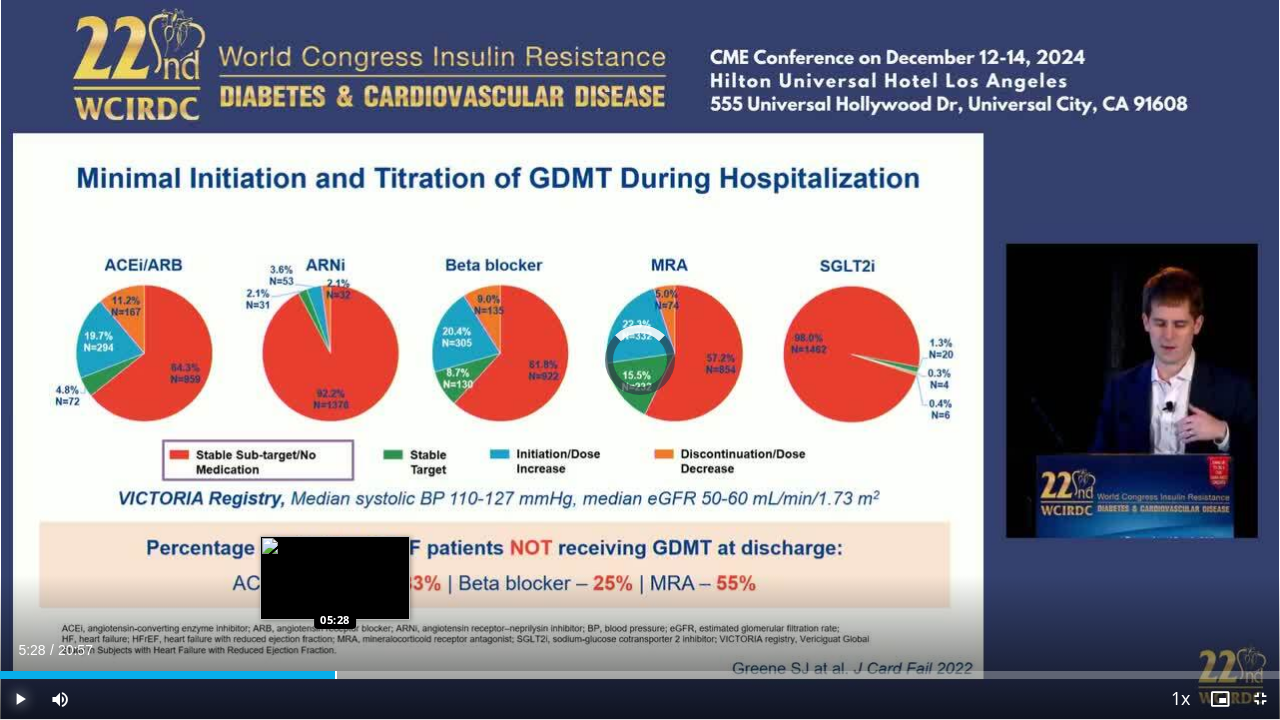 click at bounding box center (336, 675) 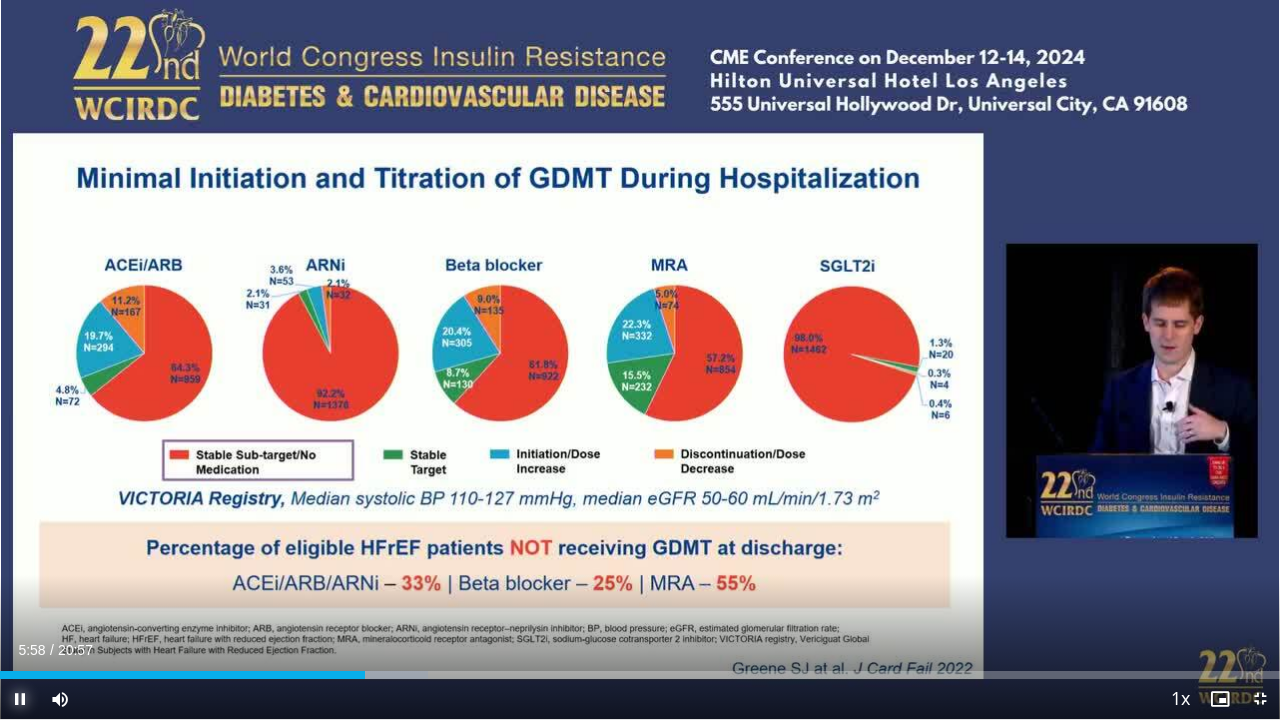 click at bounding box center (20, 699) 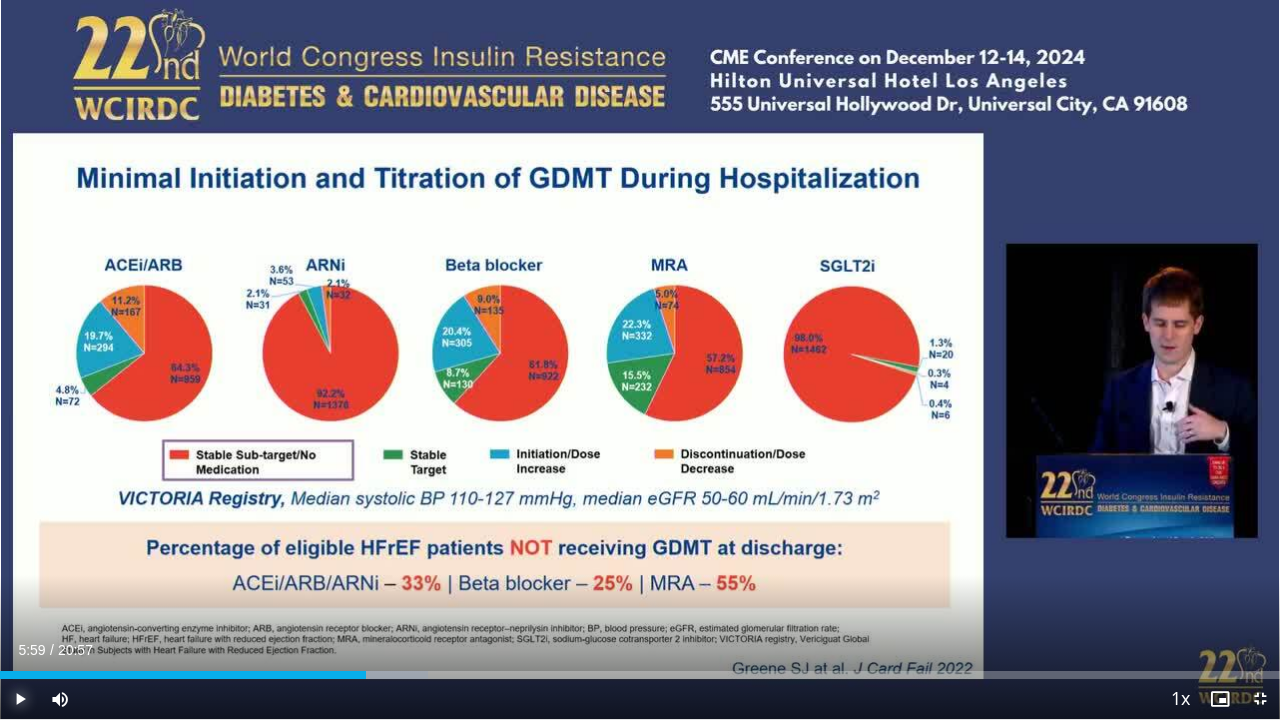 click at bounding box center [20, 699] 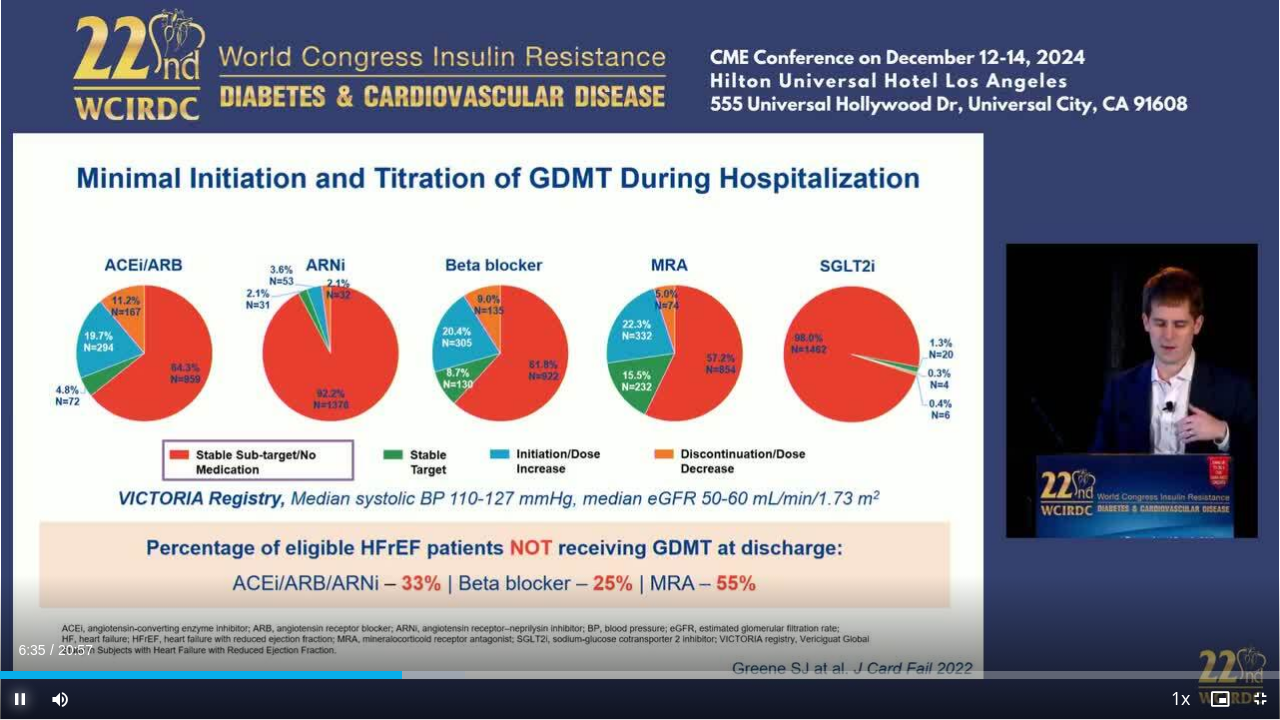click at bounding box center [20, 699] 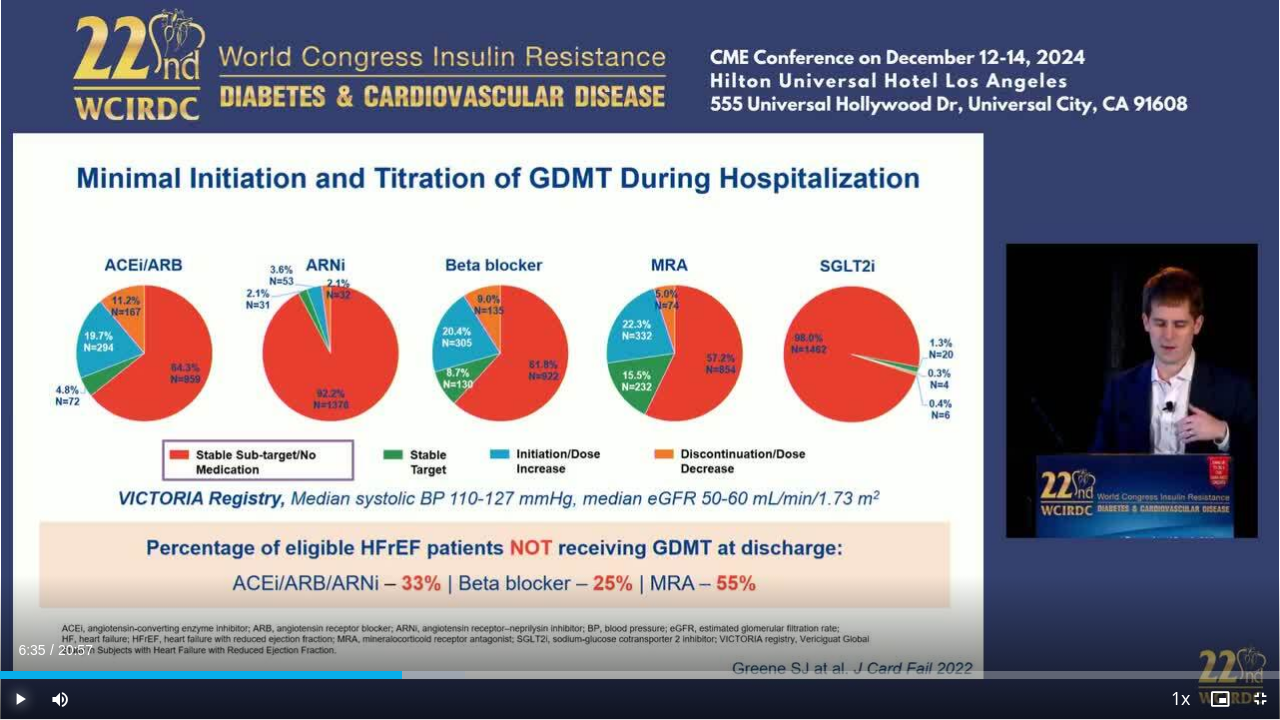 click at bounding box center [20, 699] 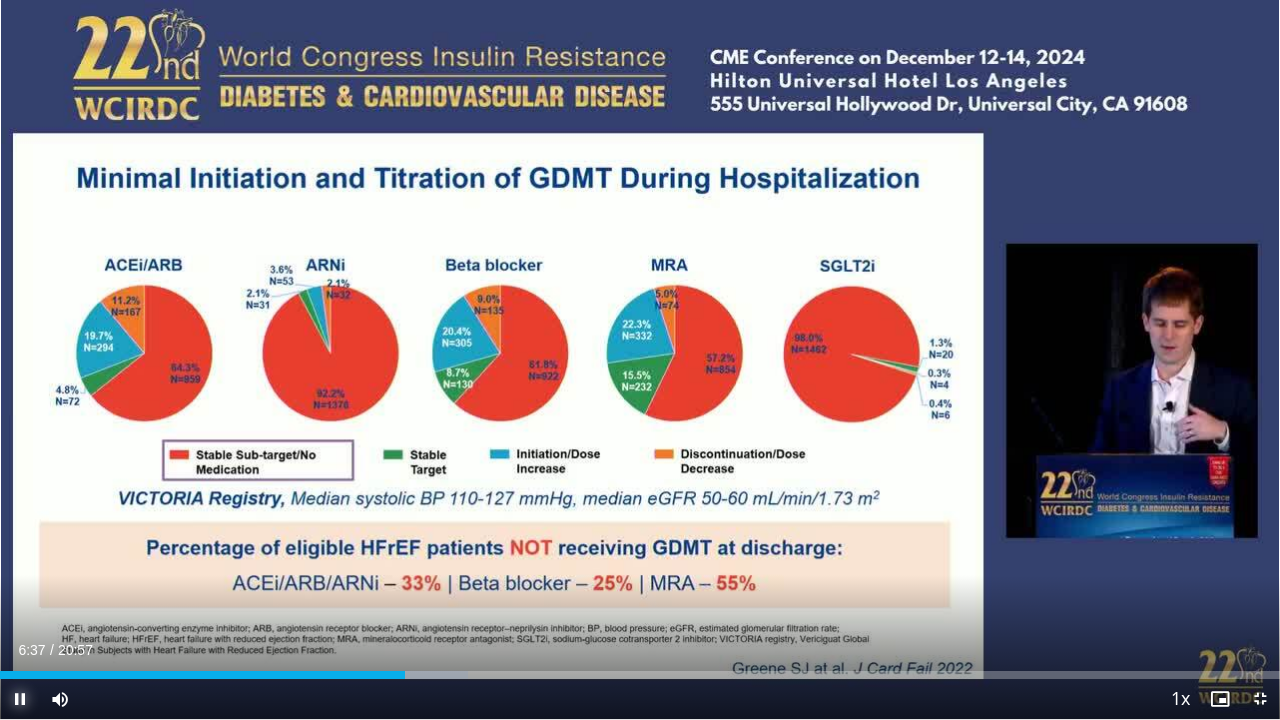 click at bounding box center (20, 699) 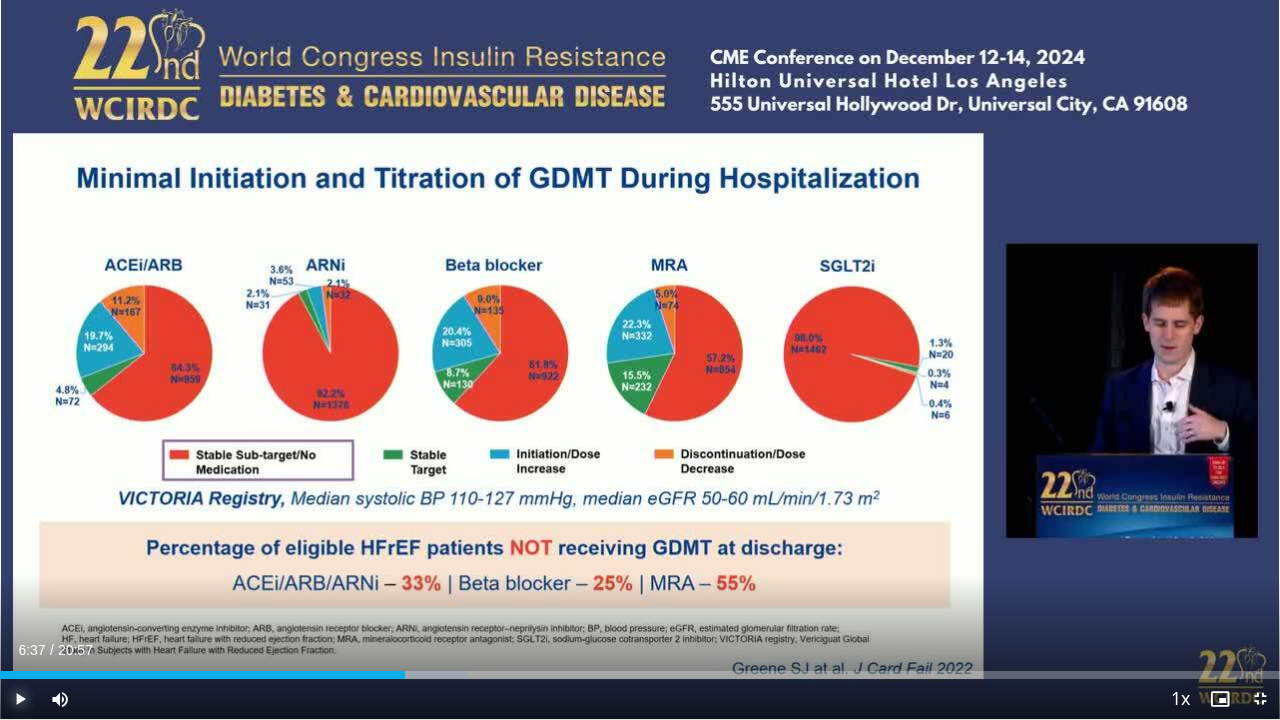 click at bounding box center [20, 699] 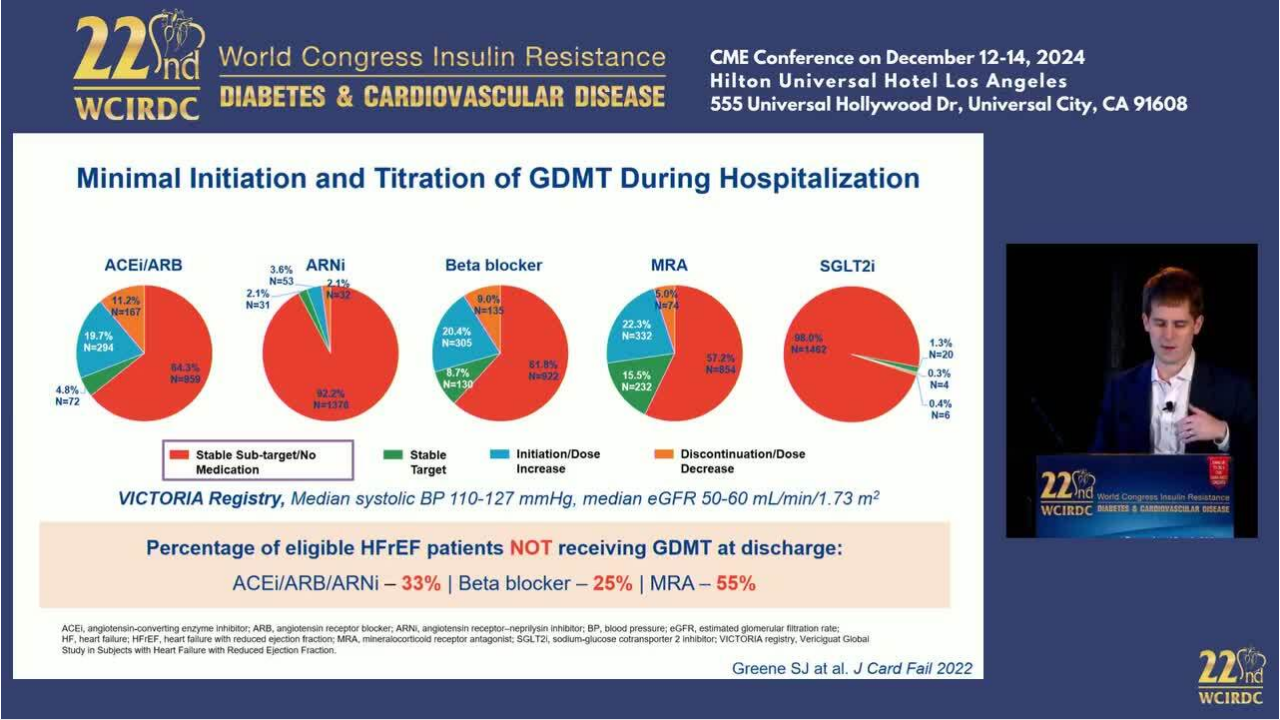 click on "**********" at bounding box center [640, 360] 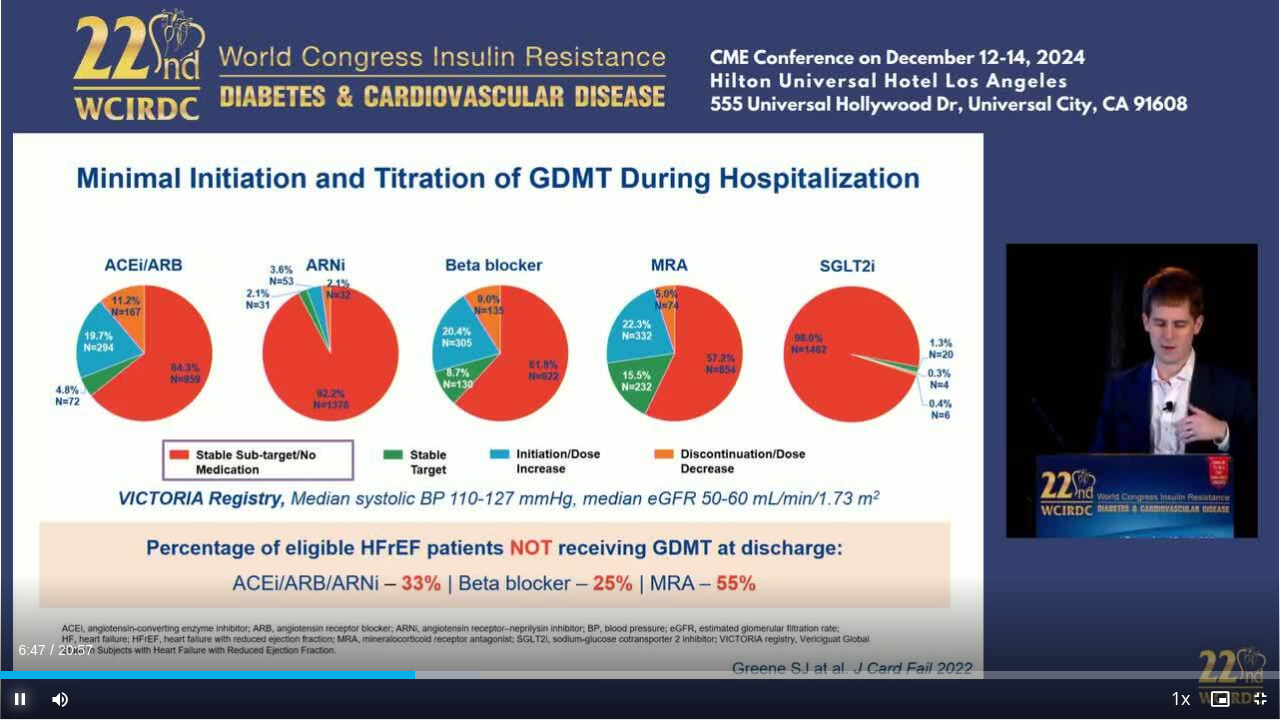 click at bounding box center (20, 699) 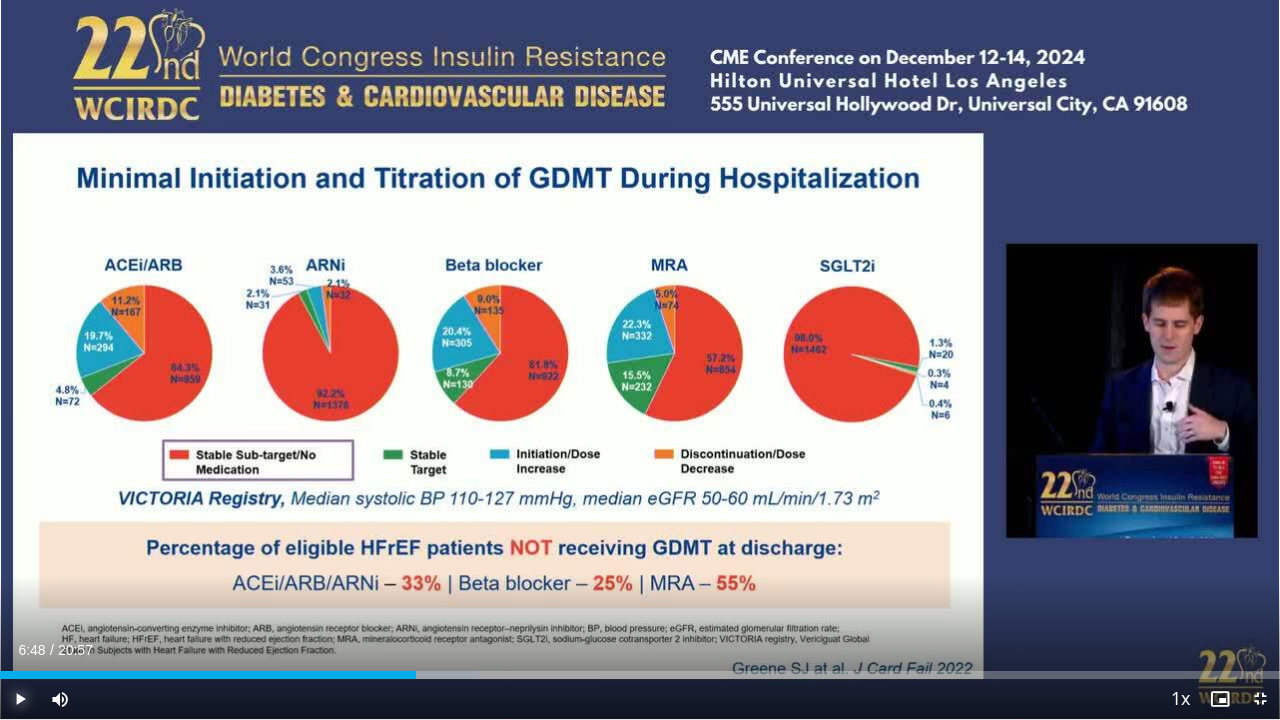 click at bounding box center (20, 699) 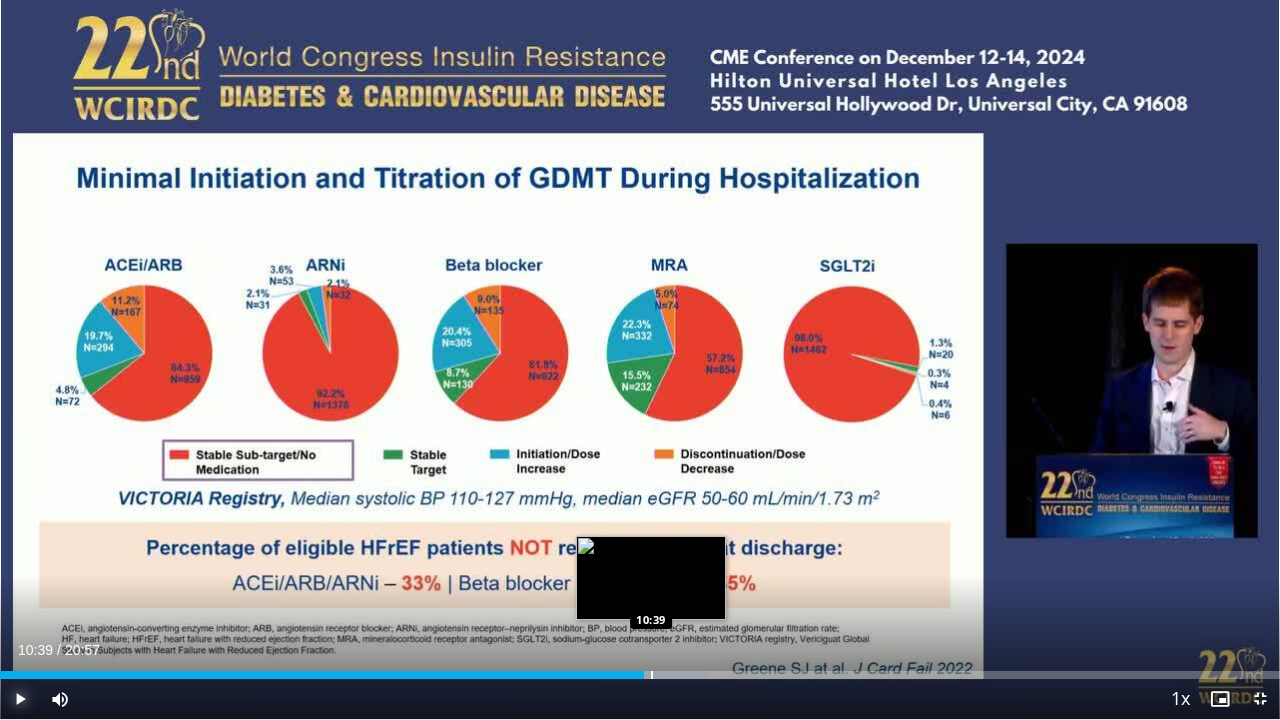 click at bounding box center (652, 675) 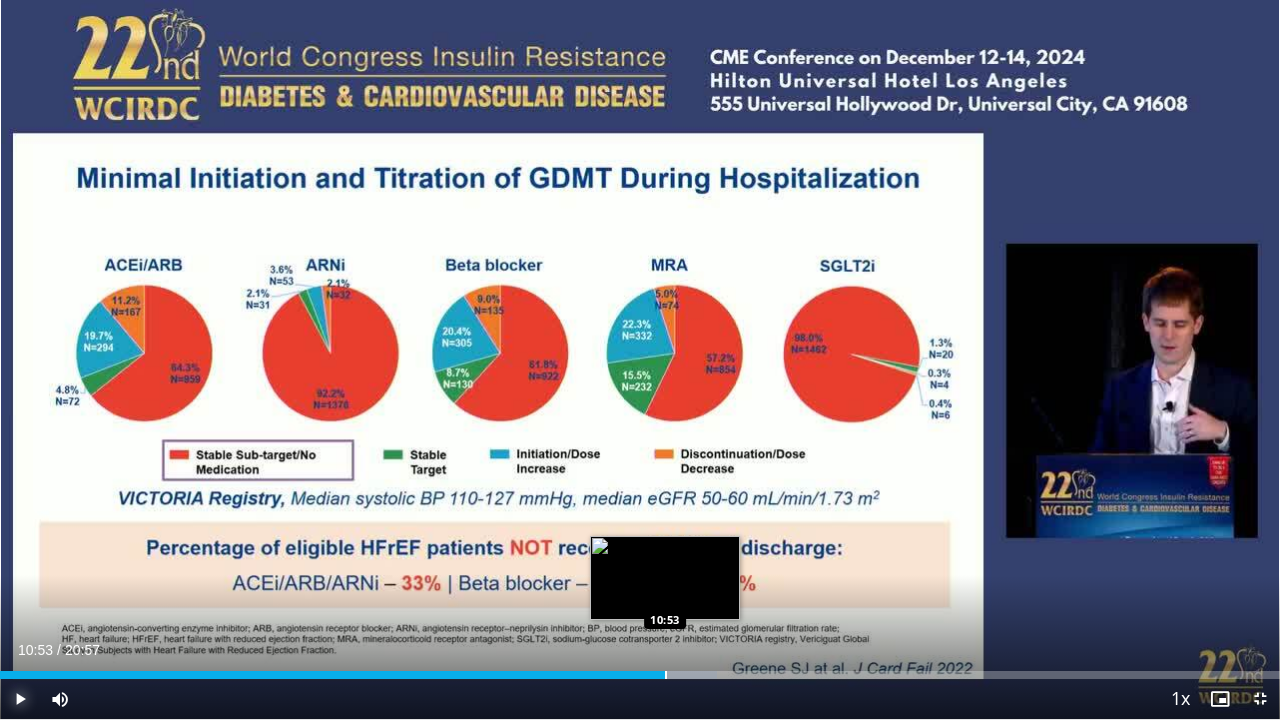 click at bounding box center [666, 675] 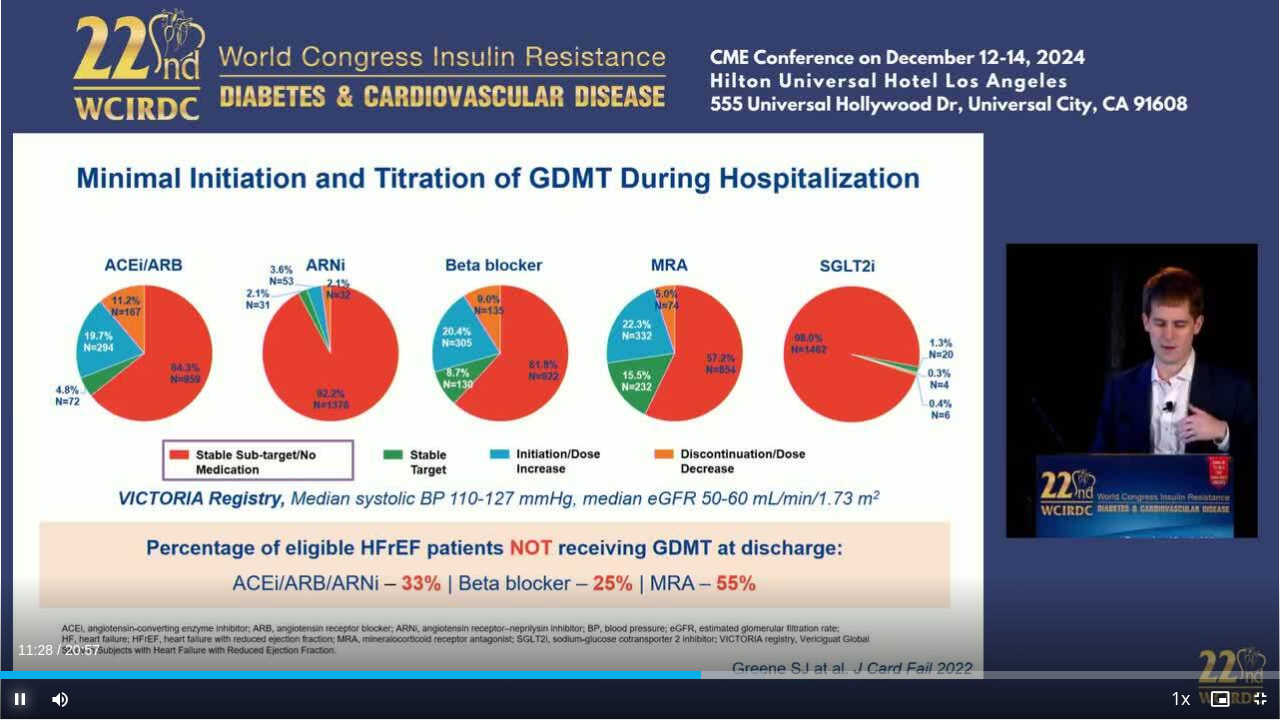 click at bounding box center [20, 699] 